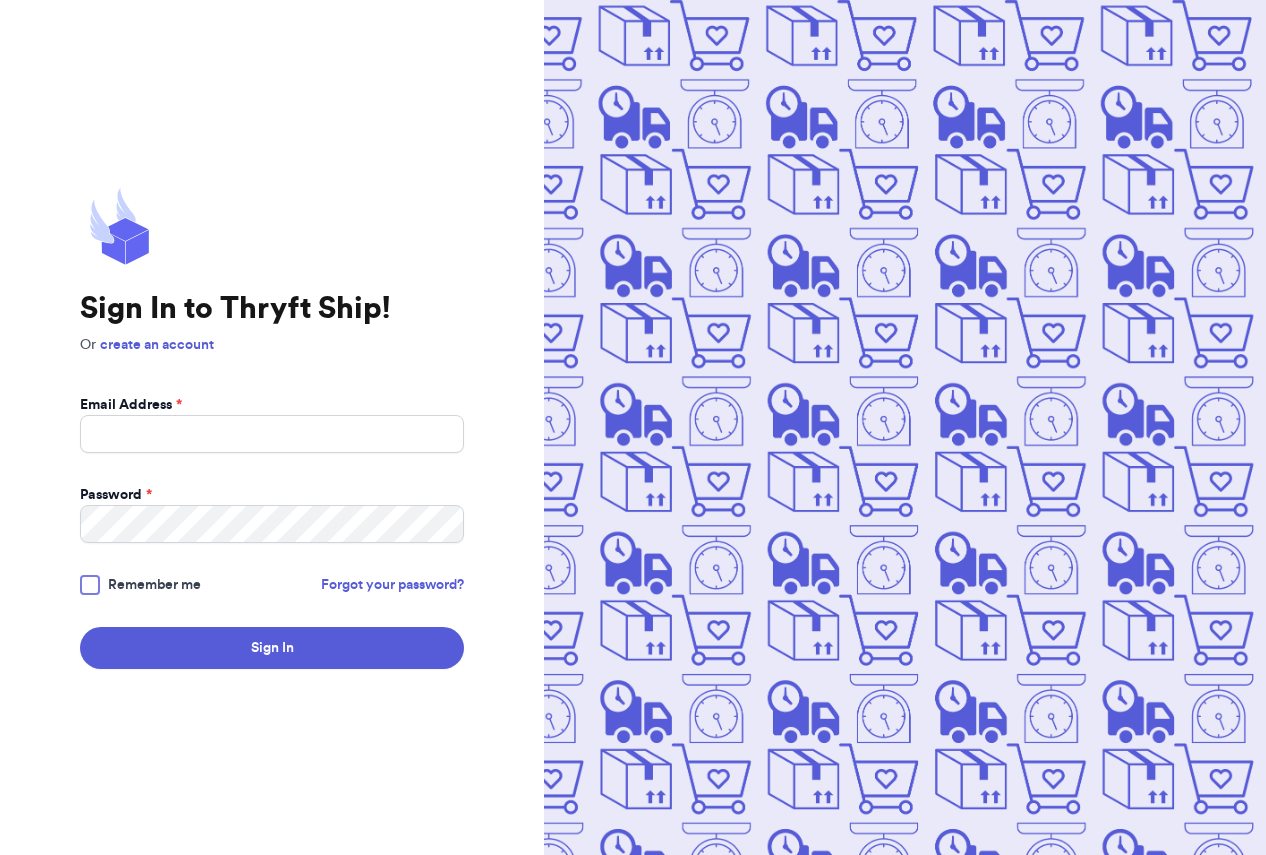 scroll, scrollTop: 0, scrollLeft: 0, axis: both 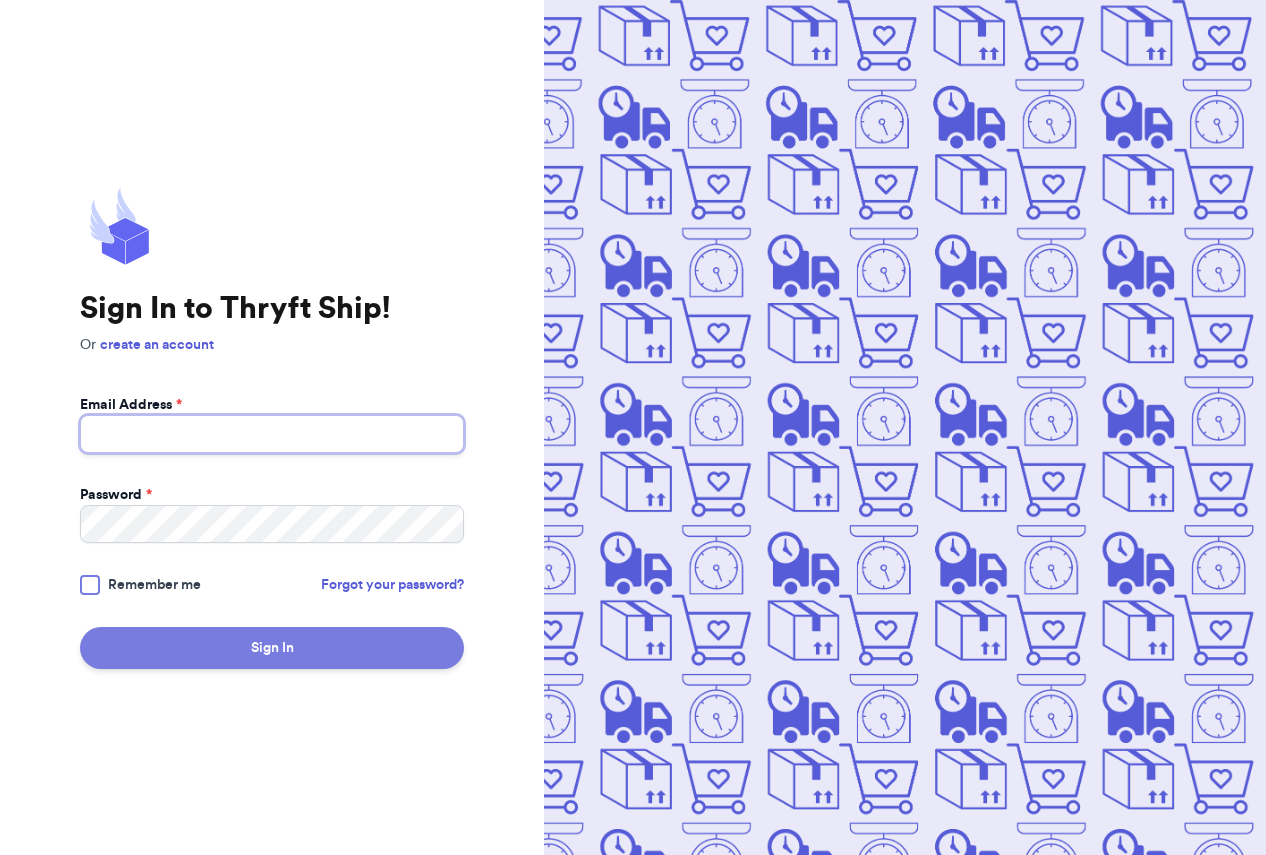type on "[EMAIL]" 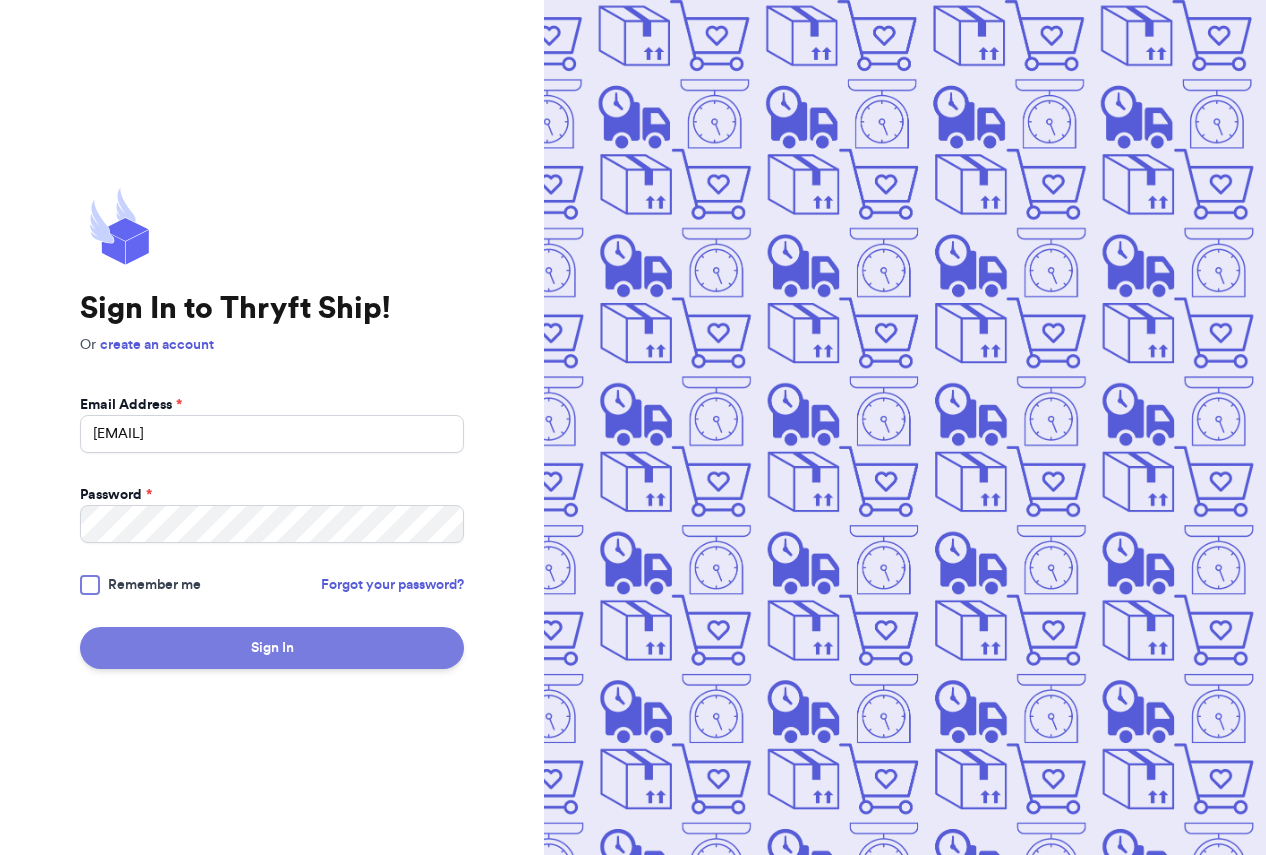 click on "Sign In" at bounding box center (272, 648) 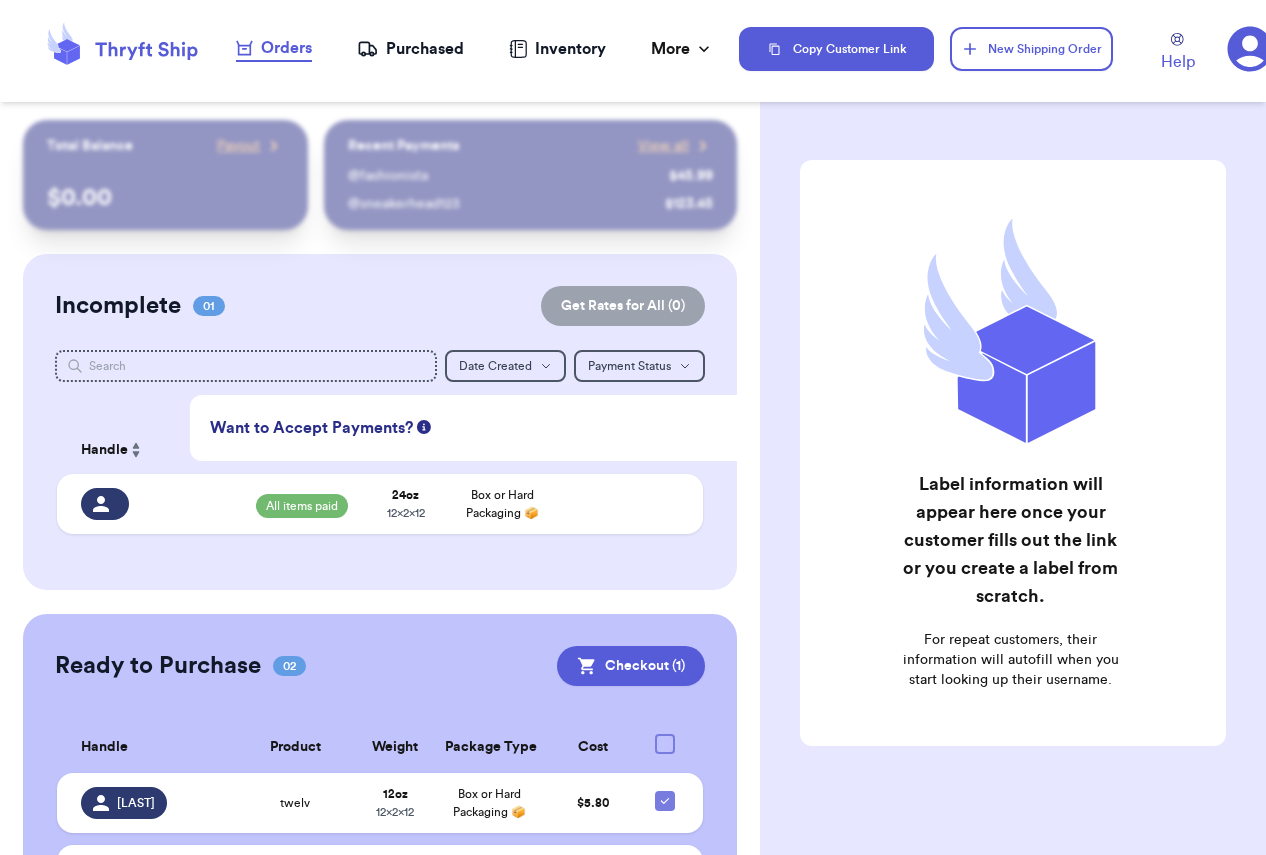 click on "Purchased" at bounding box center (410, 49) 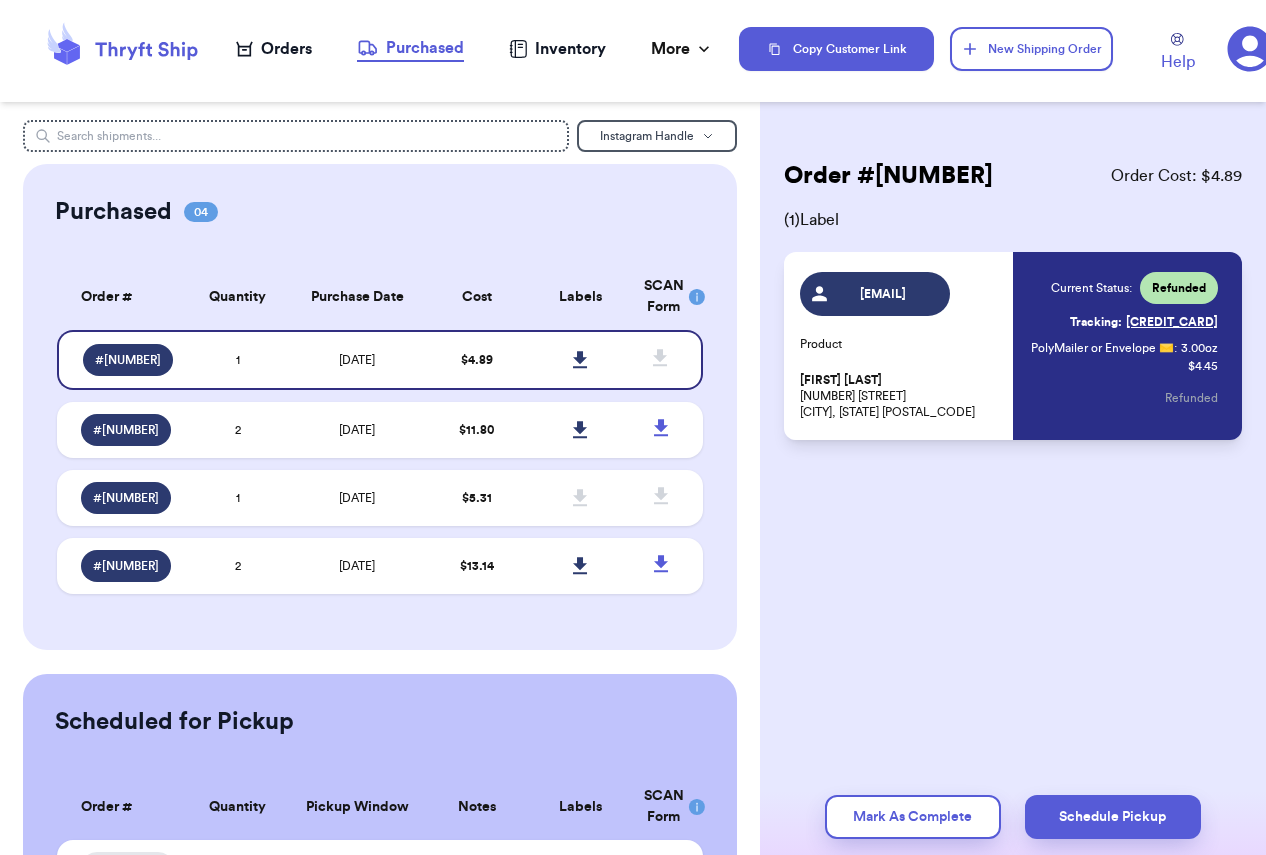 click on "Orders" at bounding box center (274, 49) 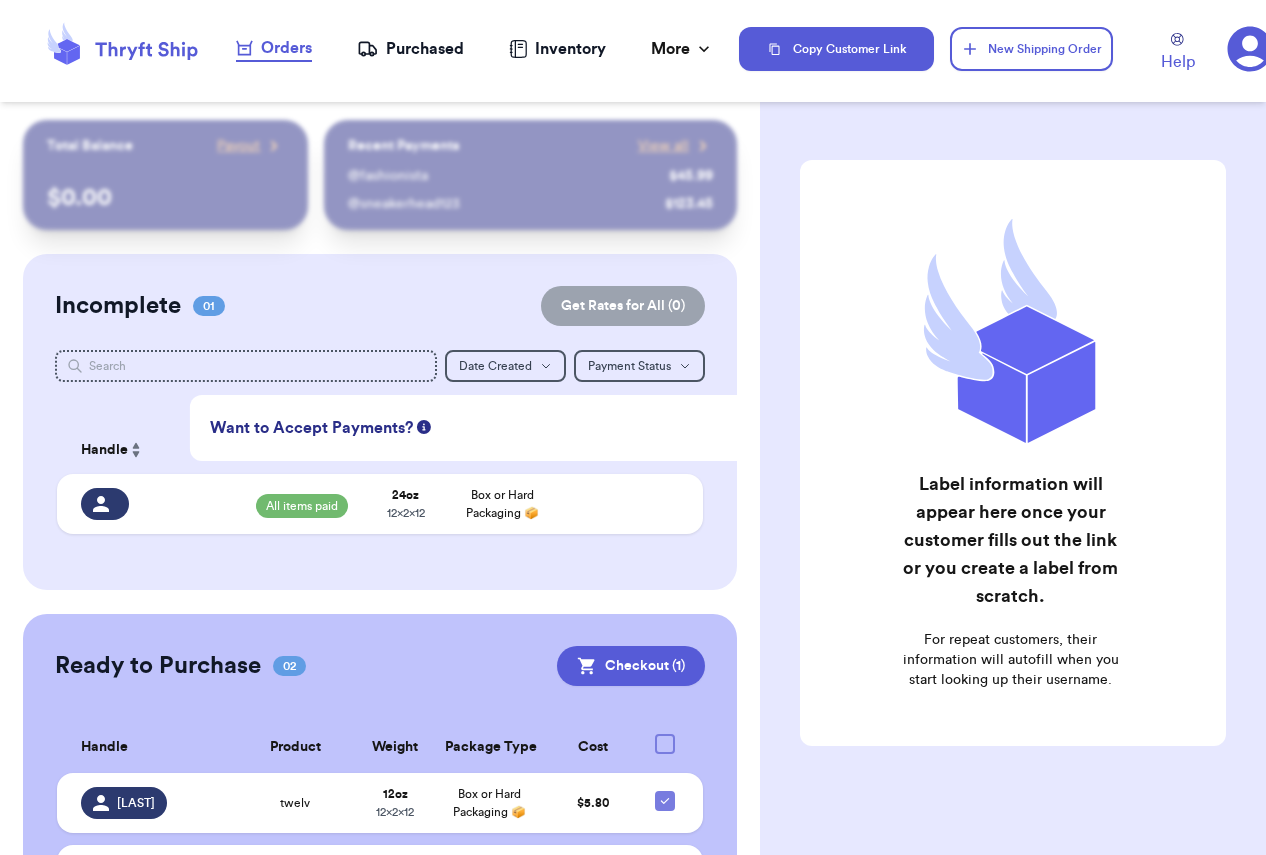 click on "Purchased" at bounding box center [410, 49] 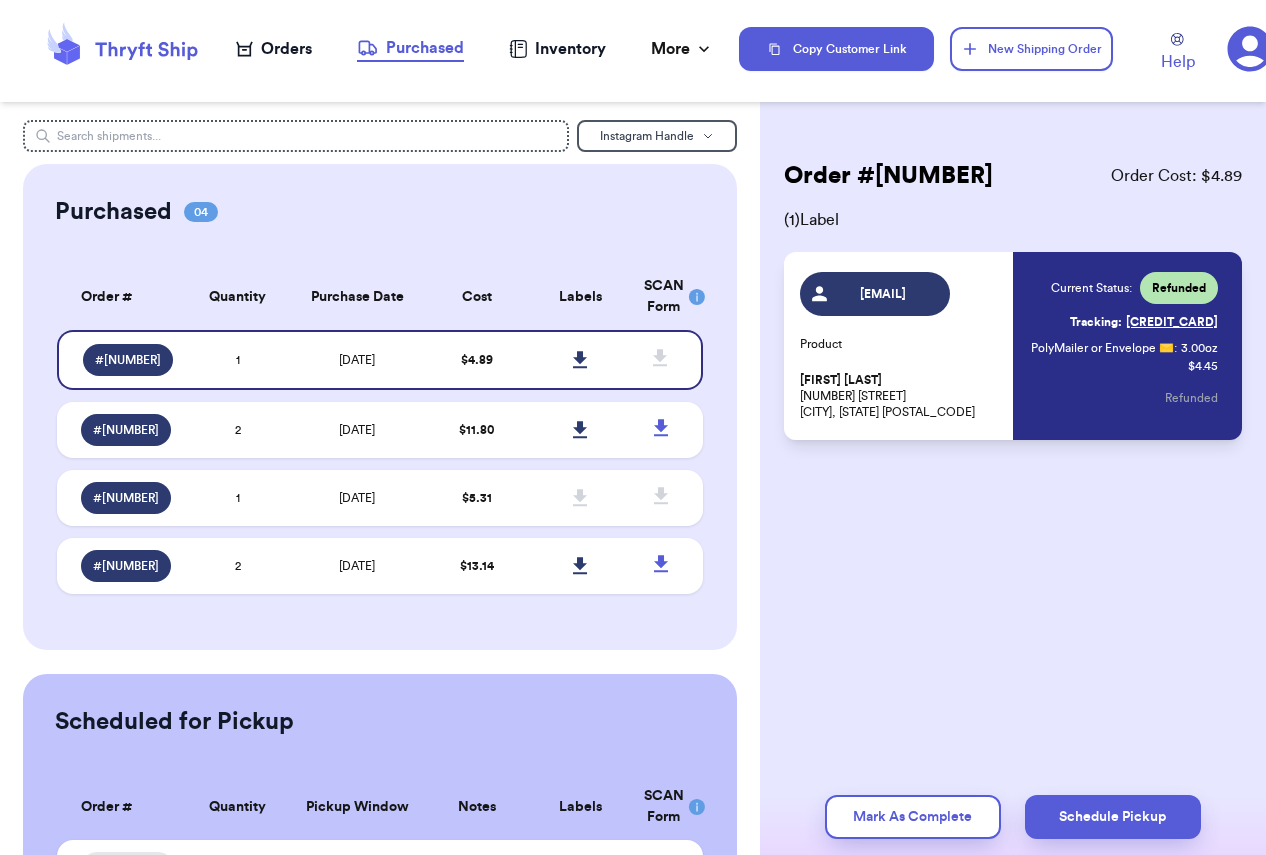 click on "Inventory" at bounding box center (557, 49) 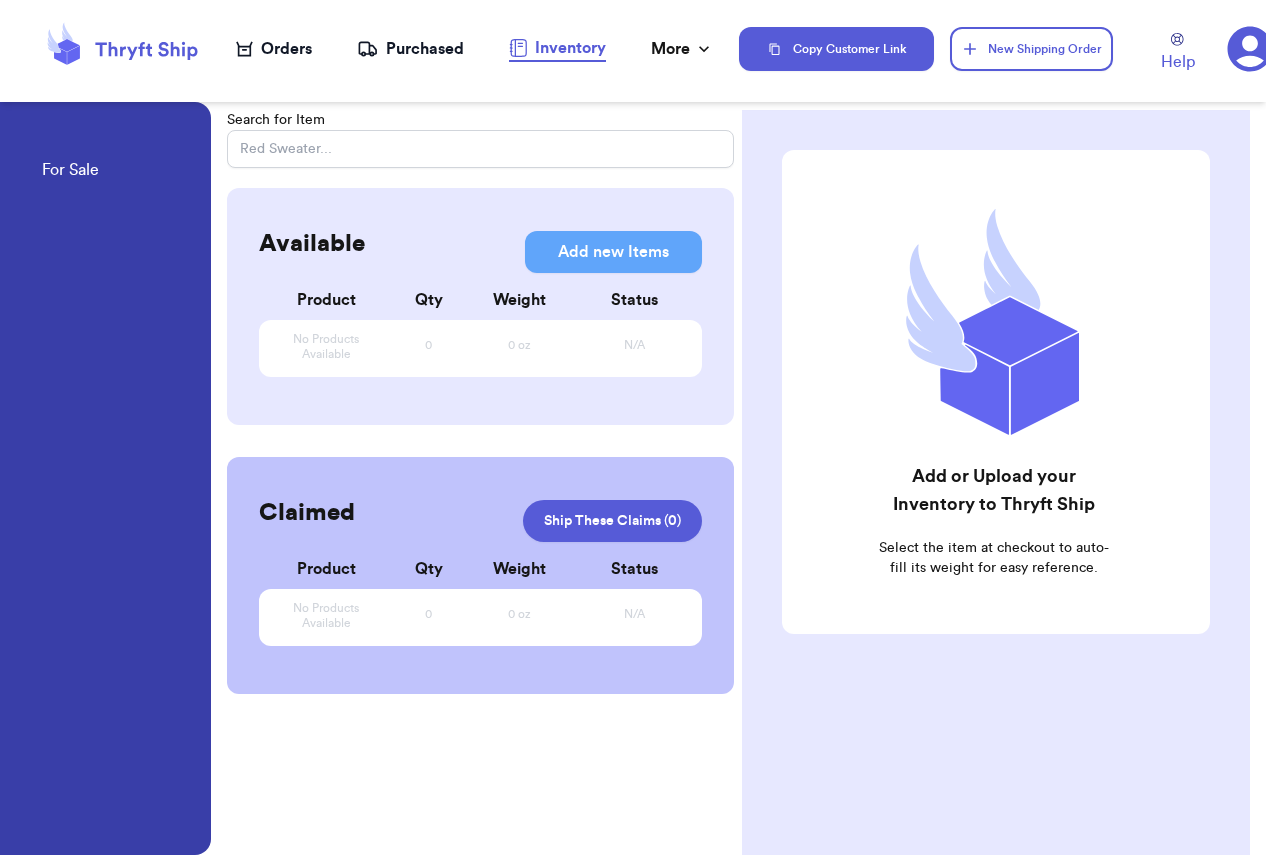 click on "Orders" at bounding box center [274, 49] 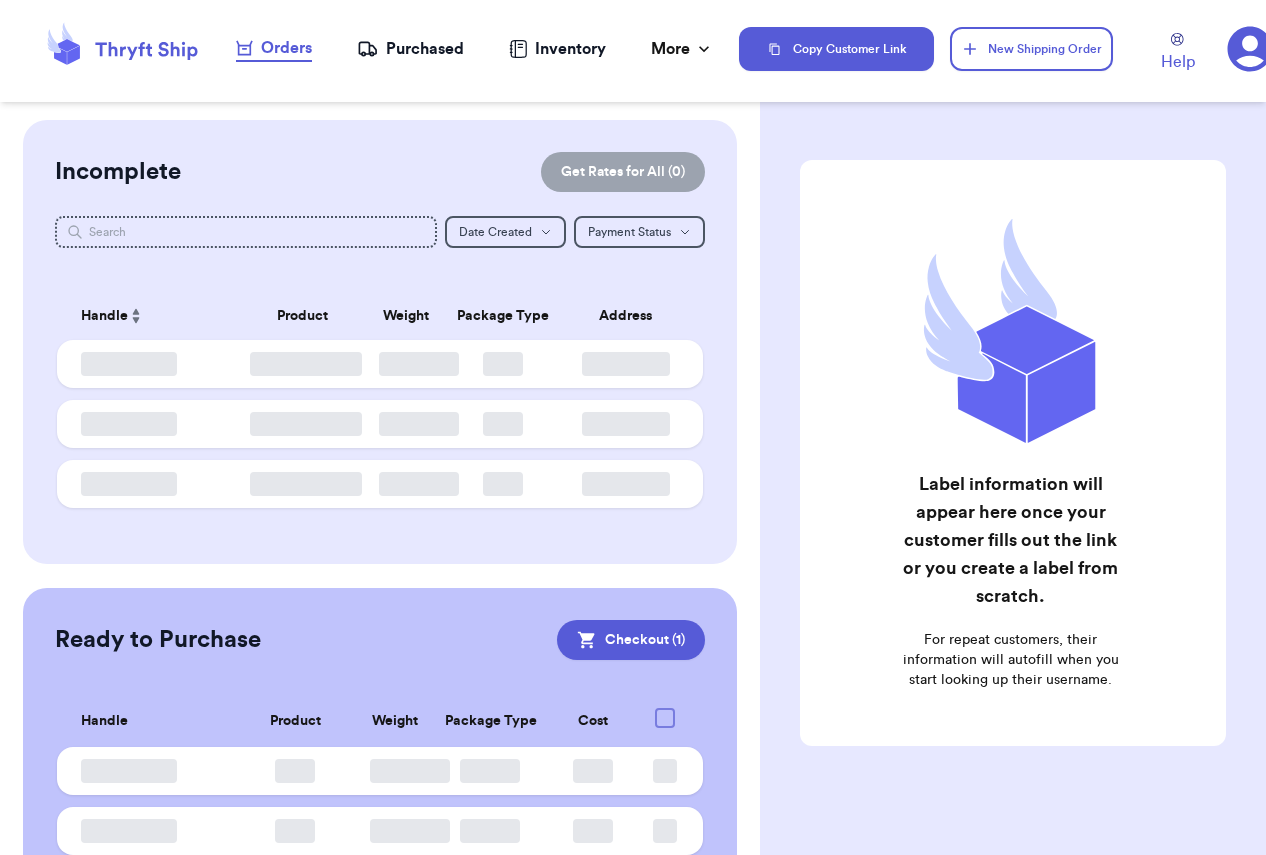 scroll, scrollTop: 0, scrollLeft: 0, axis: both 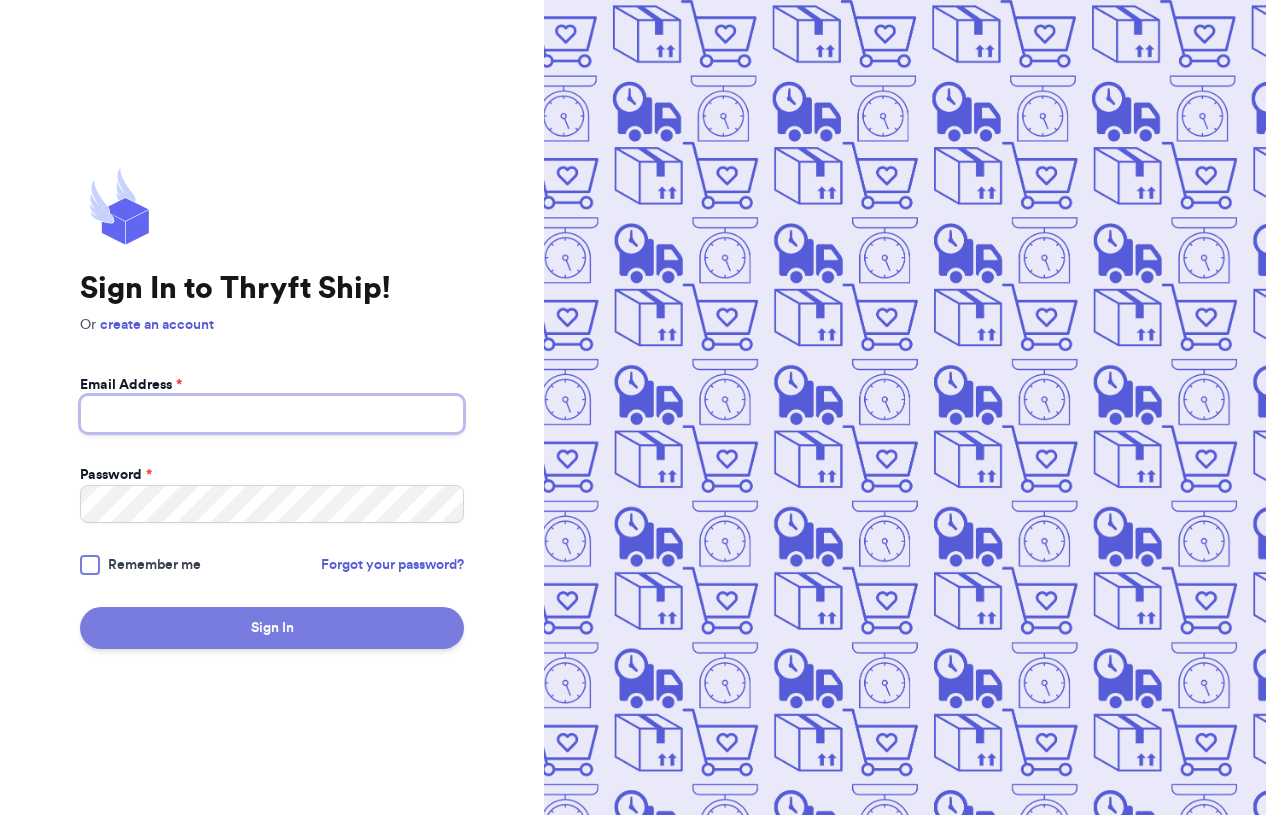 type on "[EMAIL]" 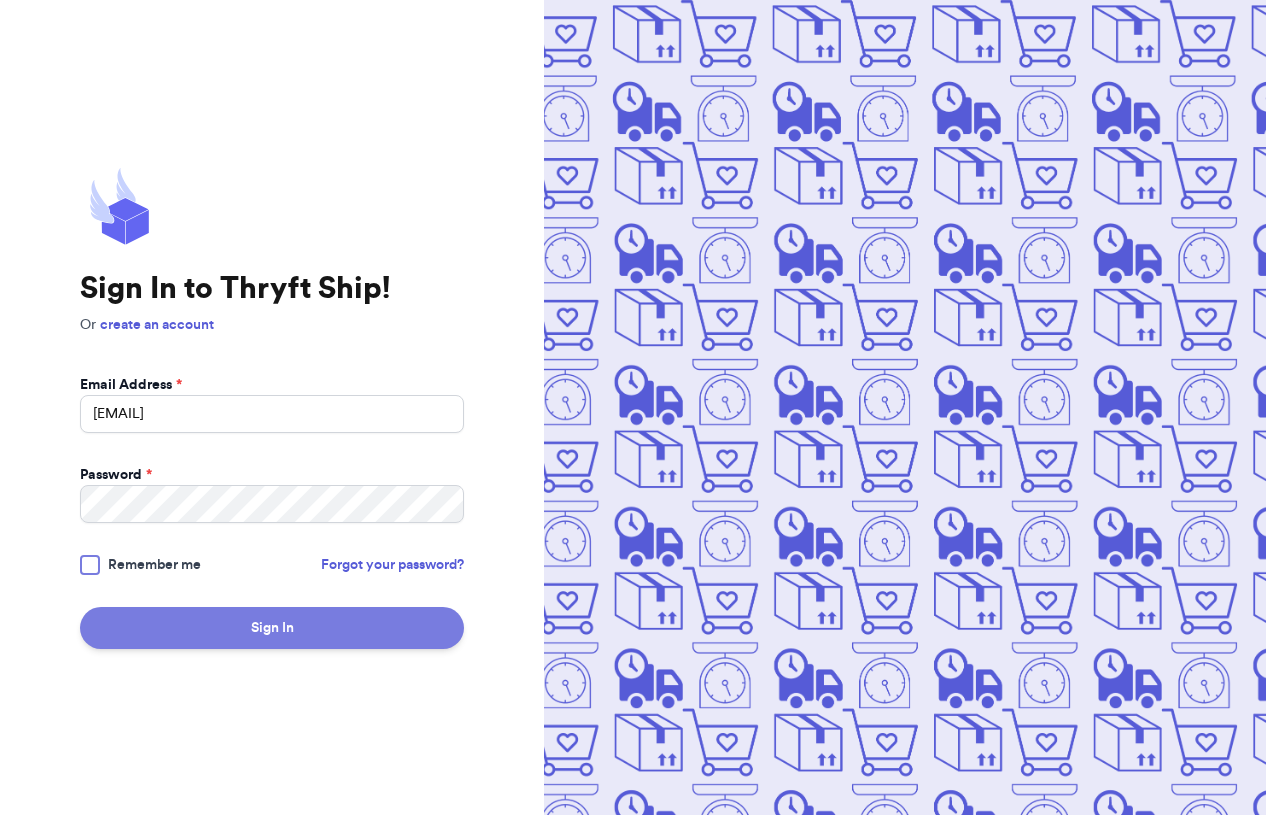 click on "Sign In" at bounding box center (272, 628) 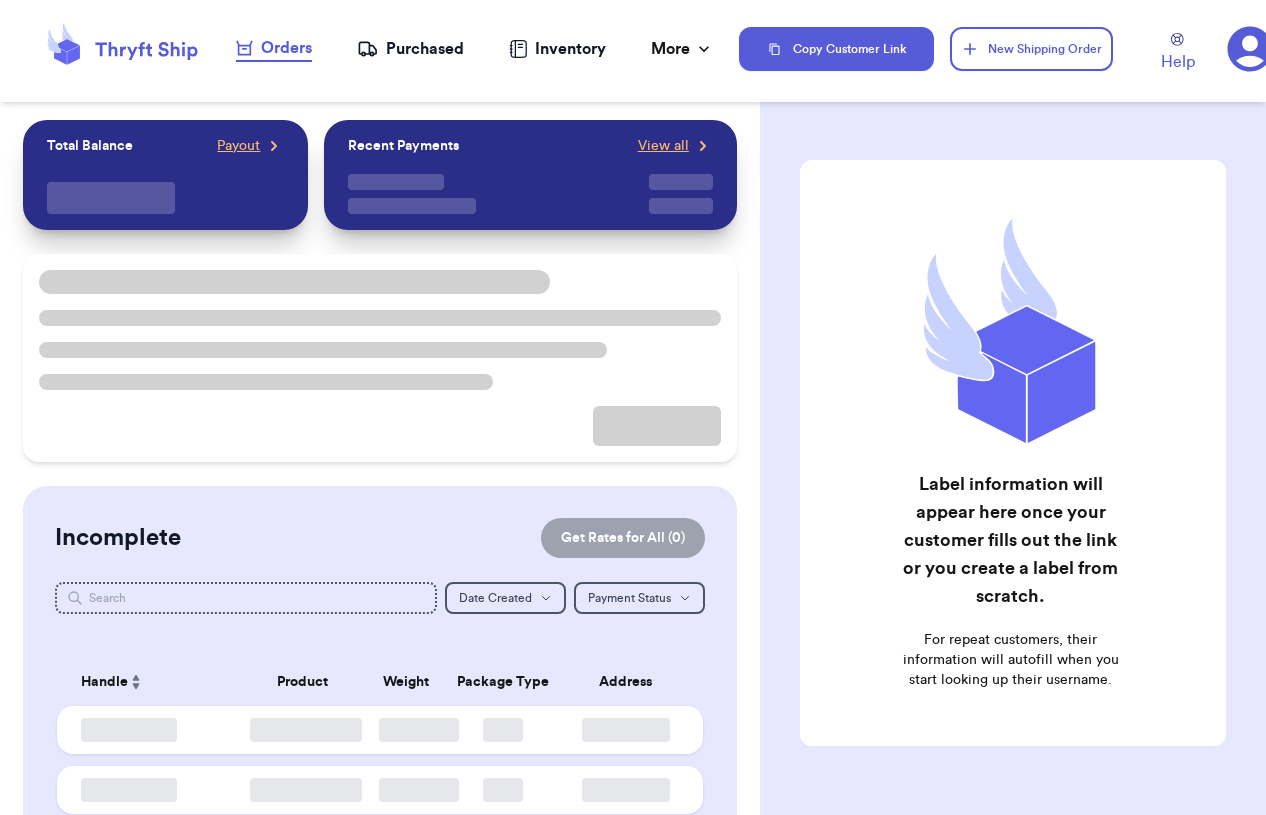 checkbox on "false" 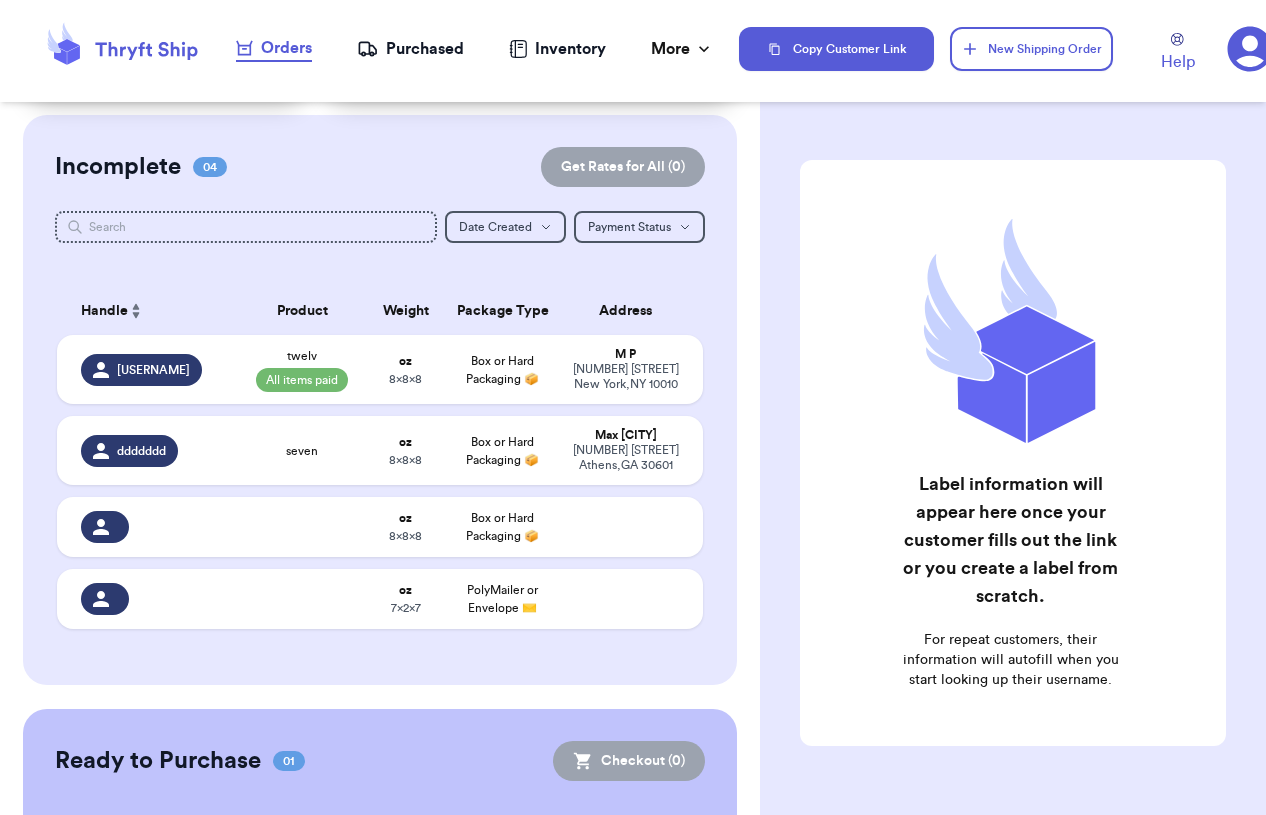 scroll, scrollTop: 196, scrollLeft: 0, axis: vertical 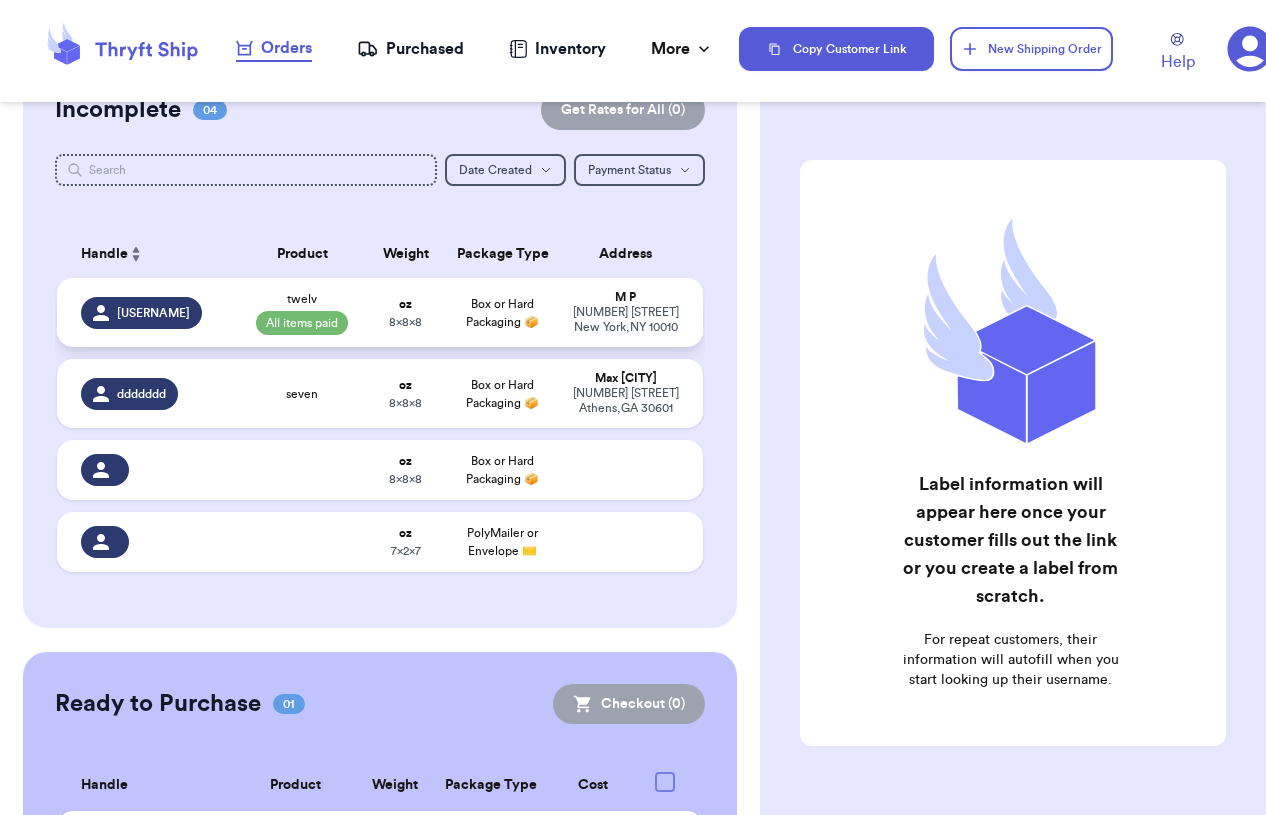 click on "oz" at bounding box center (405, 304) 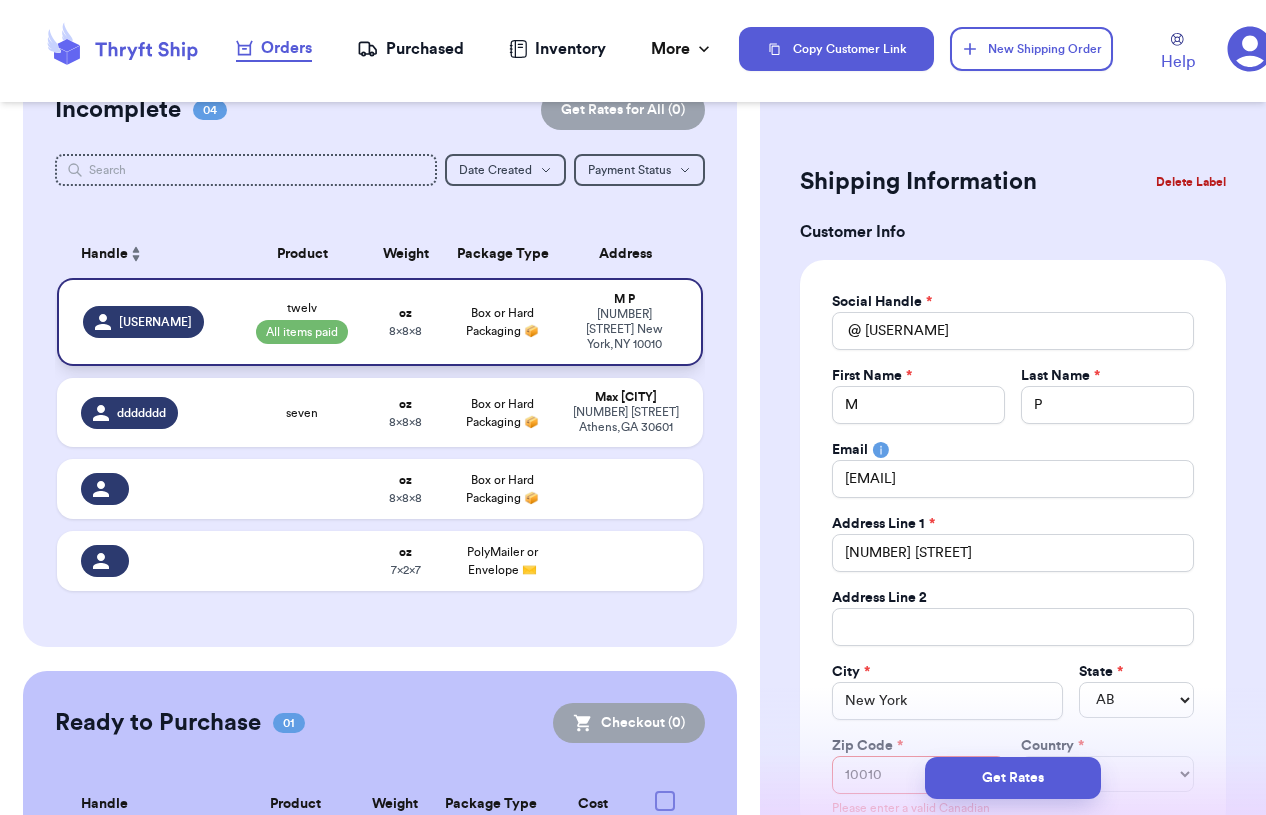 type 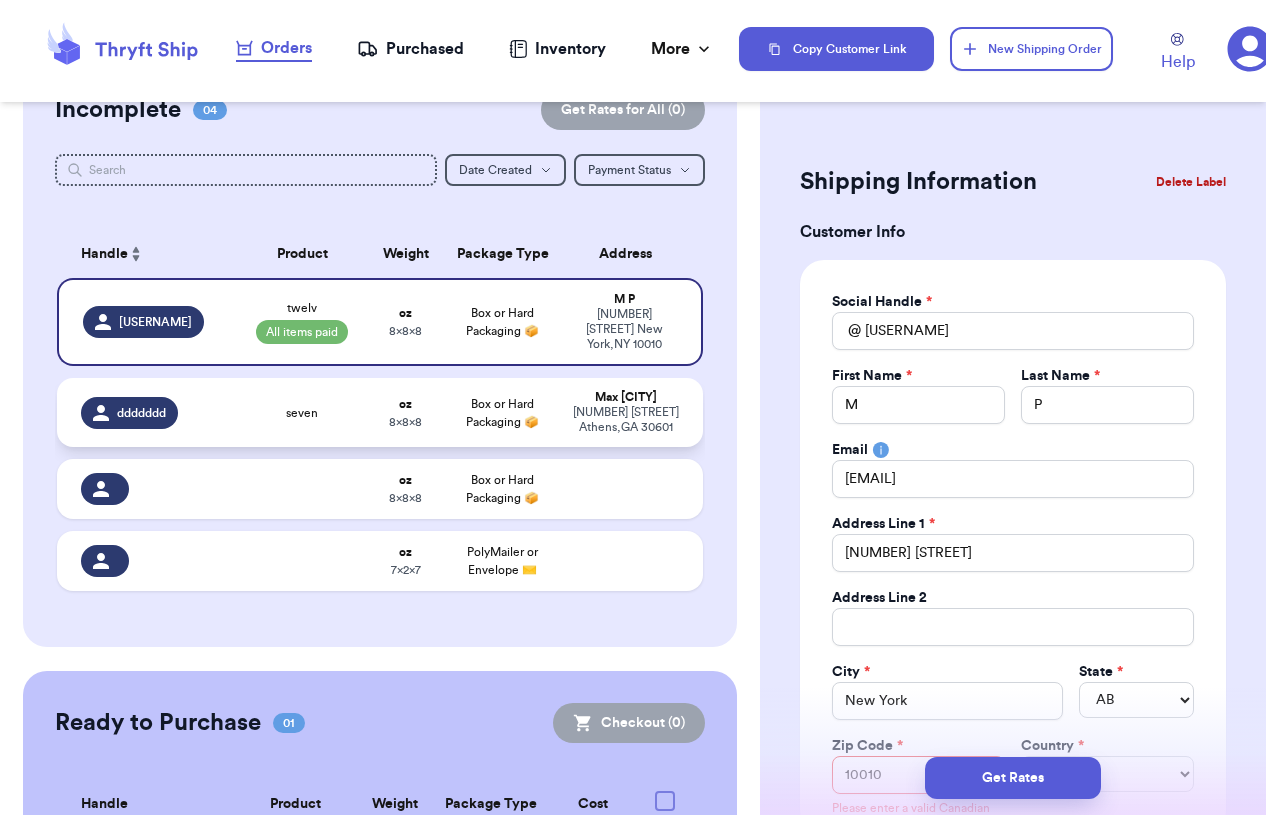 click on "8  x  8  x  8" at bounding box center (405, 422) 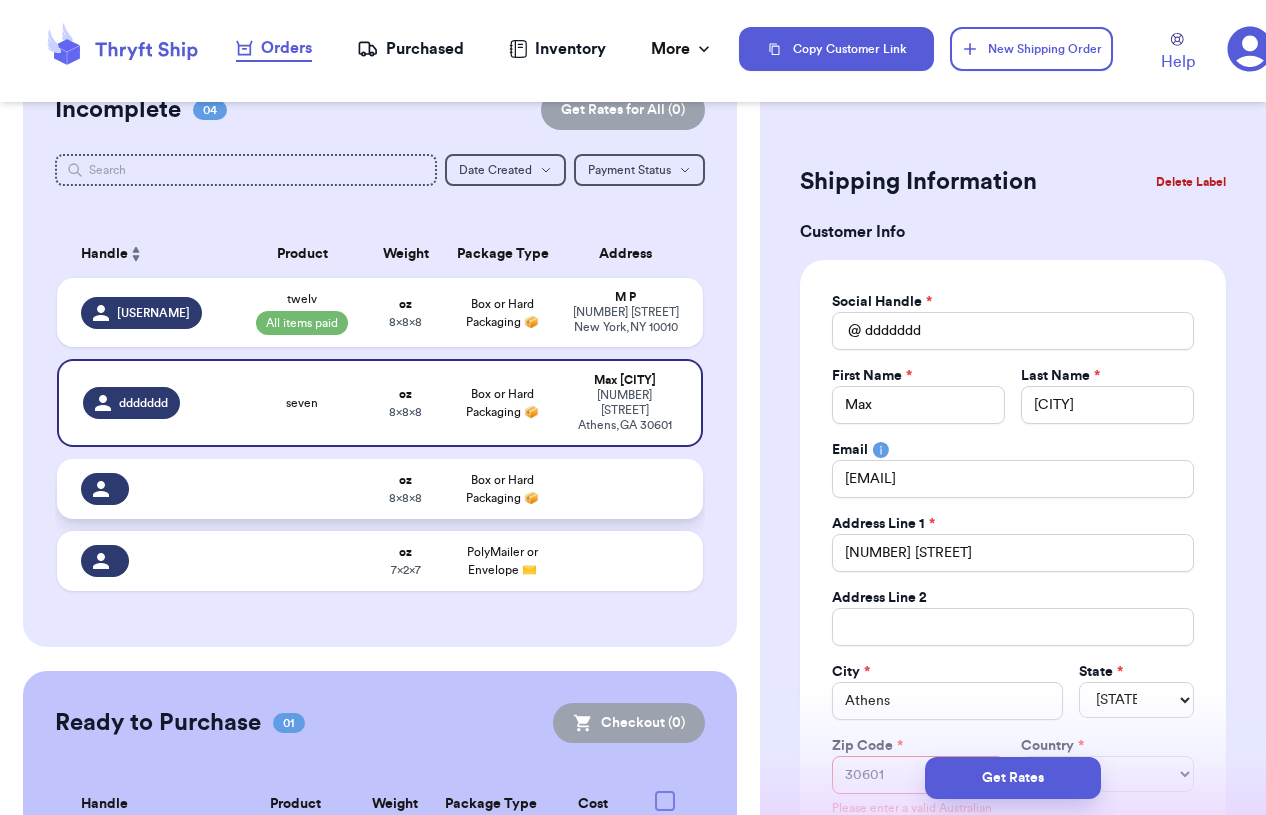 click on "Box or Hard Packaging 📦" at bounding box center [502, 489] 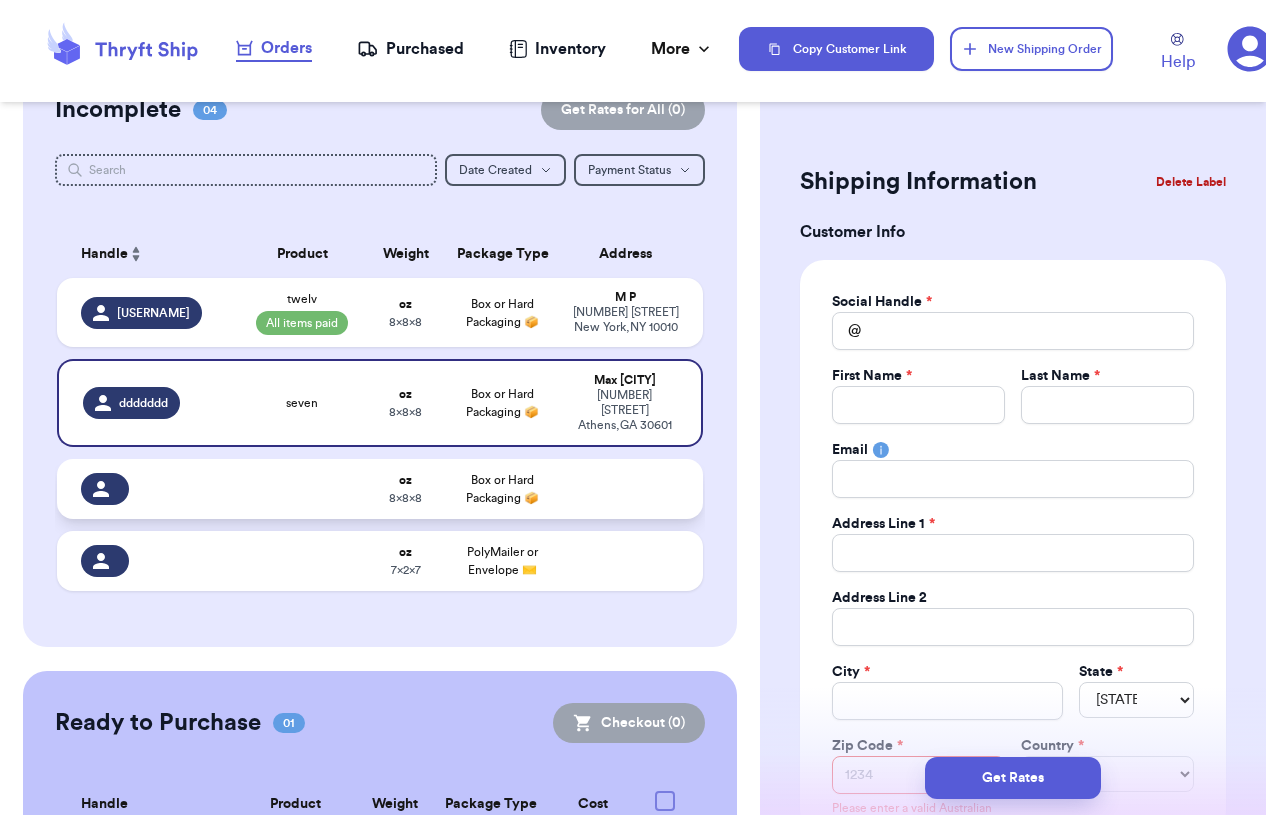 select 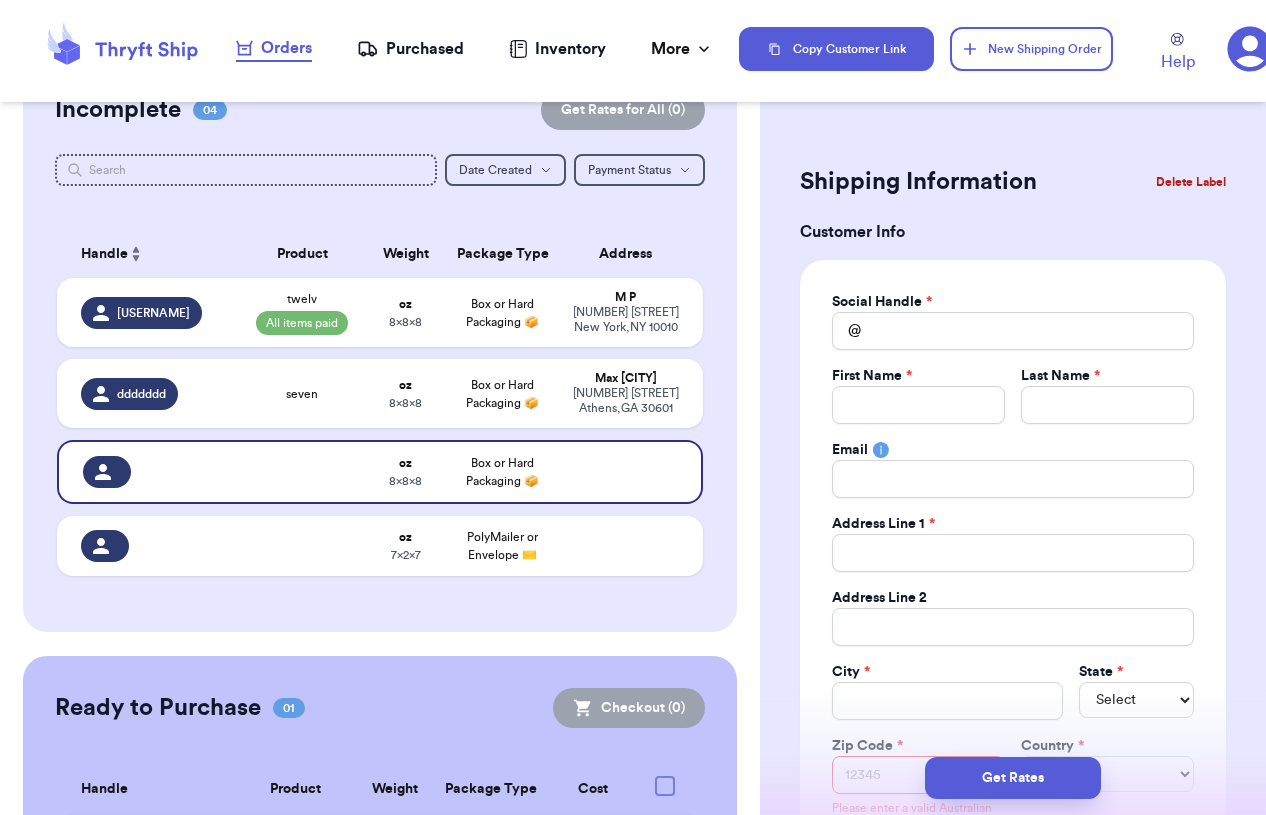 click on "Purchased" at bounding box center [410, 49] 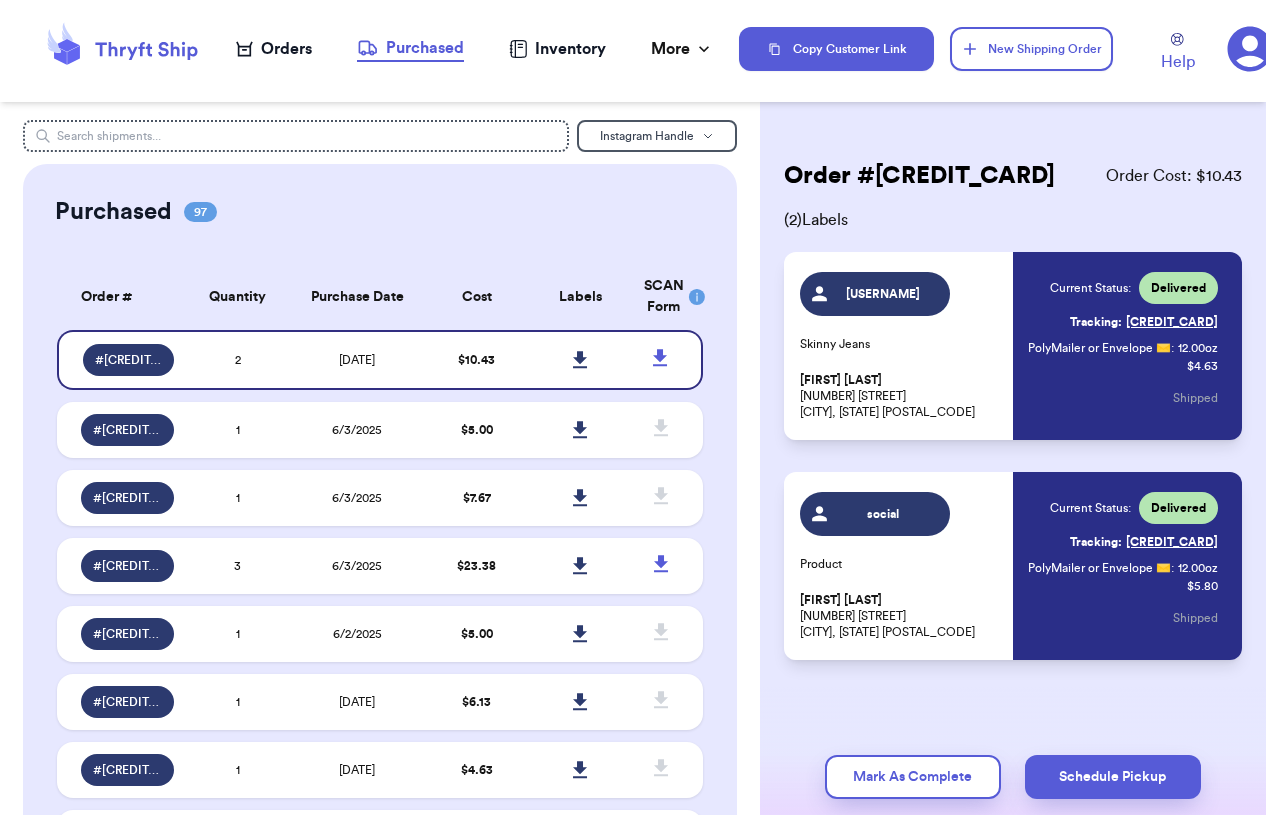 click 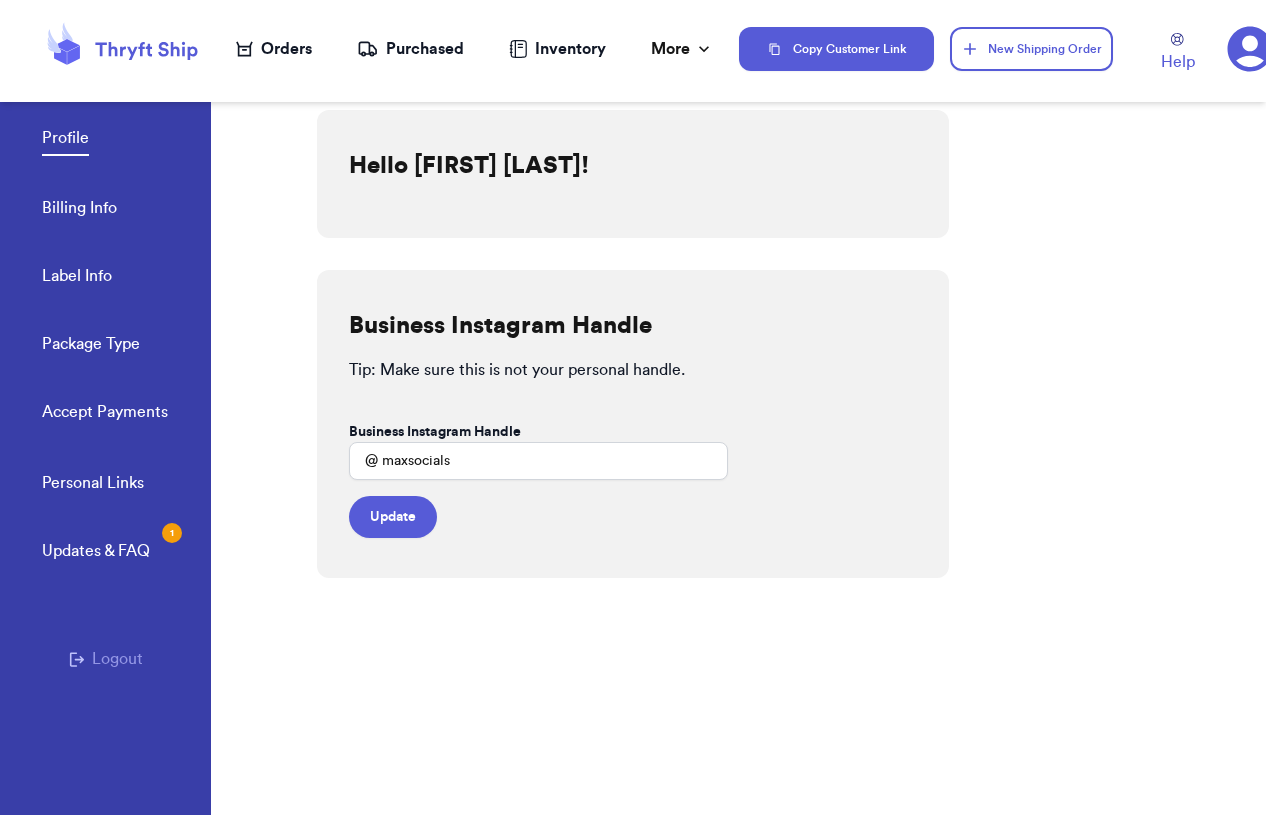 click on "Accept Payments" at bounding box center [105, 414] 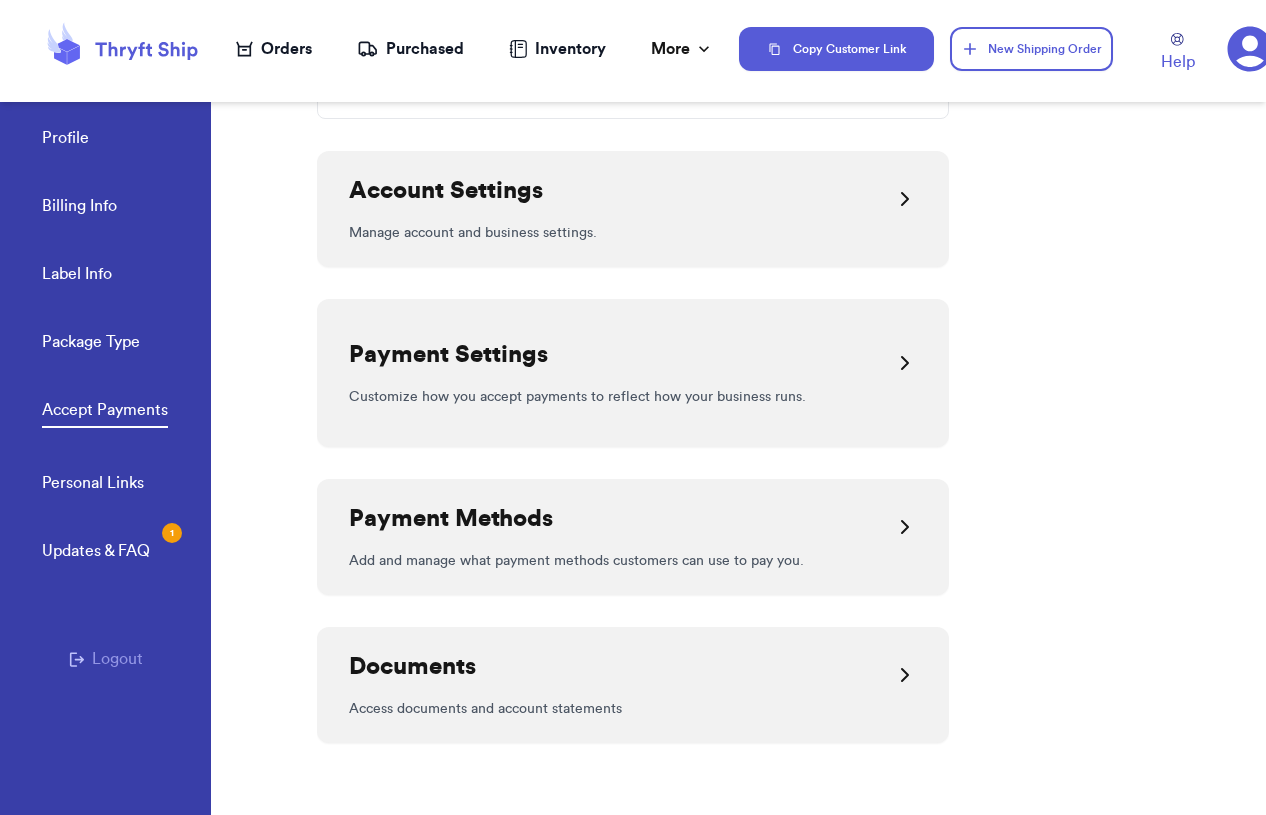 scroll, scrollTop: 0, scrollLeft: 0, axis: both 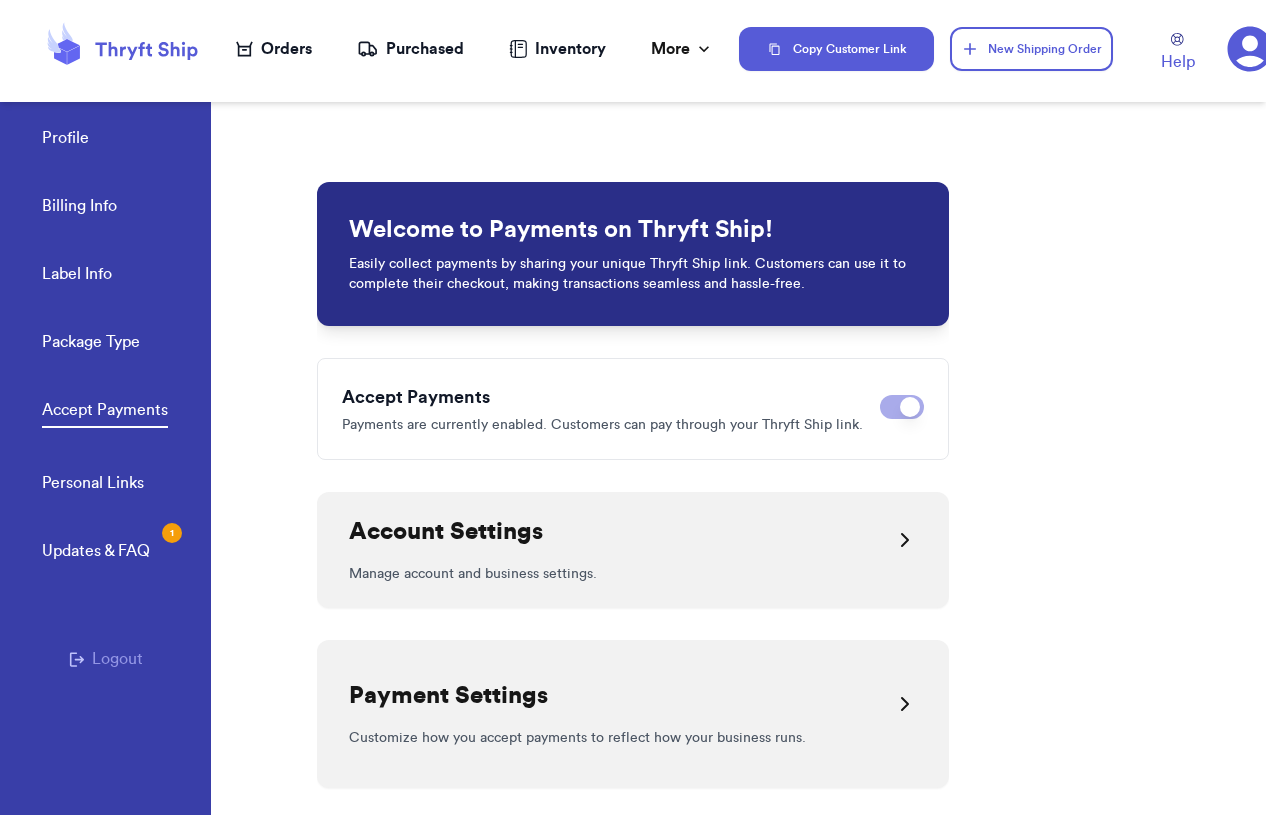 click on "Label Info" at bounding box center (77, 276) 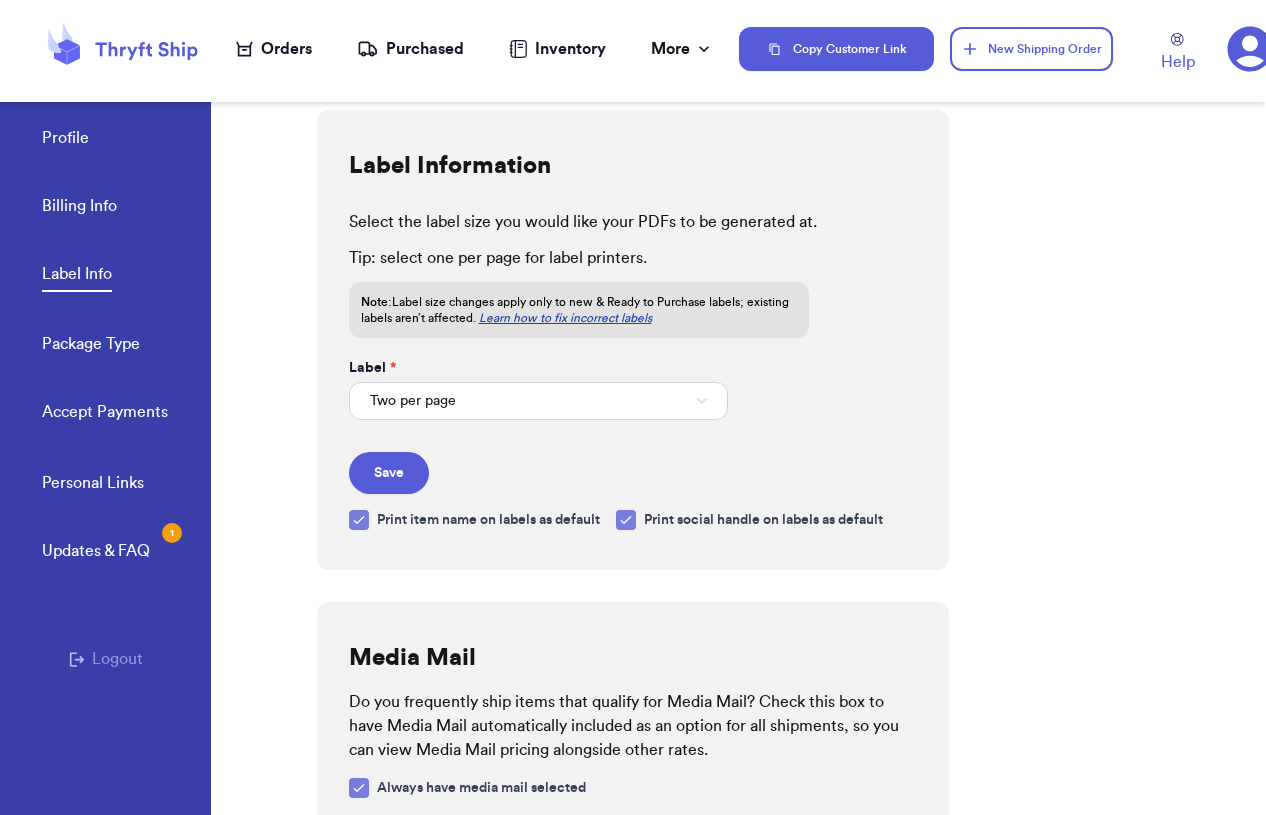 click on "Accept Payments" at bounding box center [105, 414] 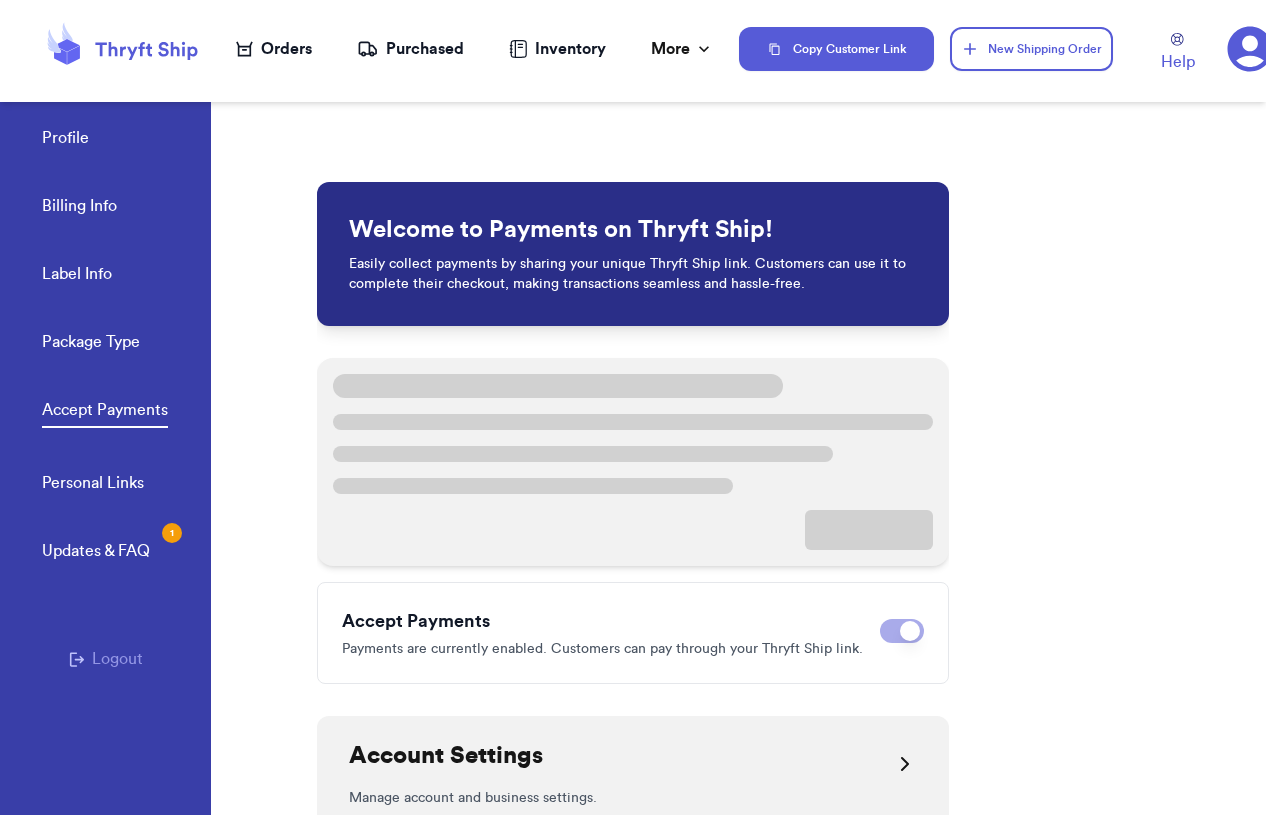 click on "Package Type" at bounding box center (91, 344) 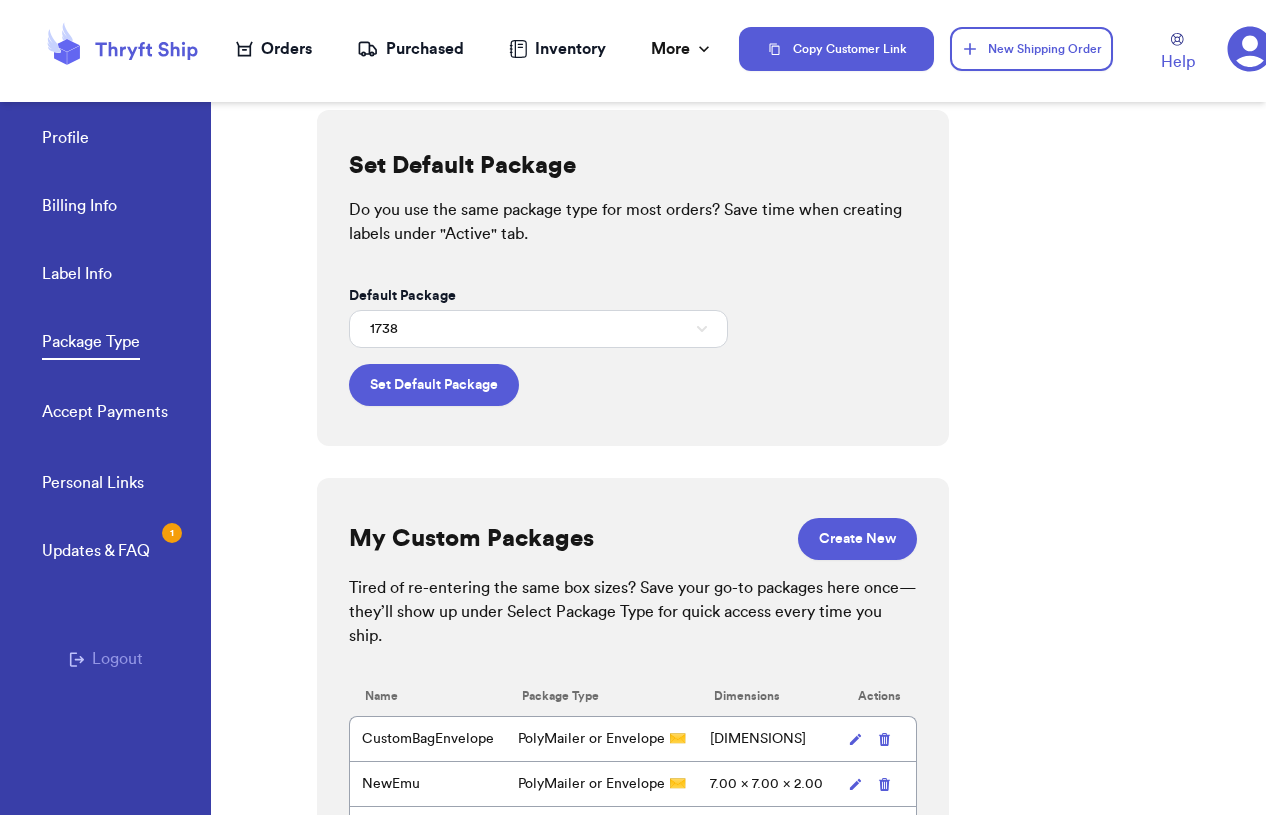 click on "Orders" at bounding box center [274, 49] 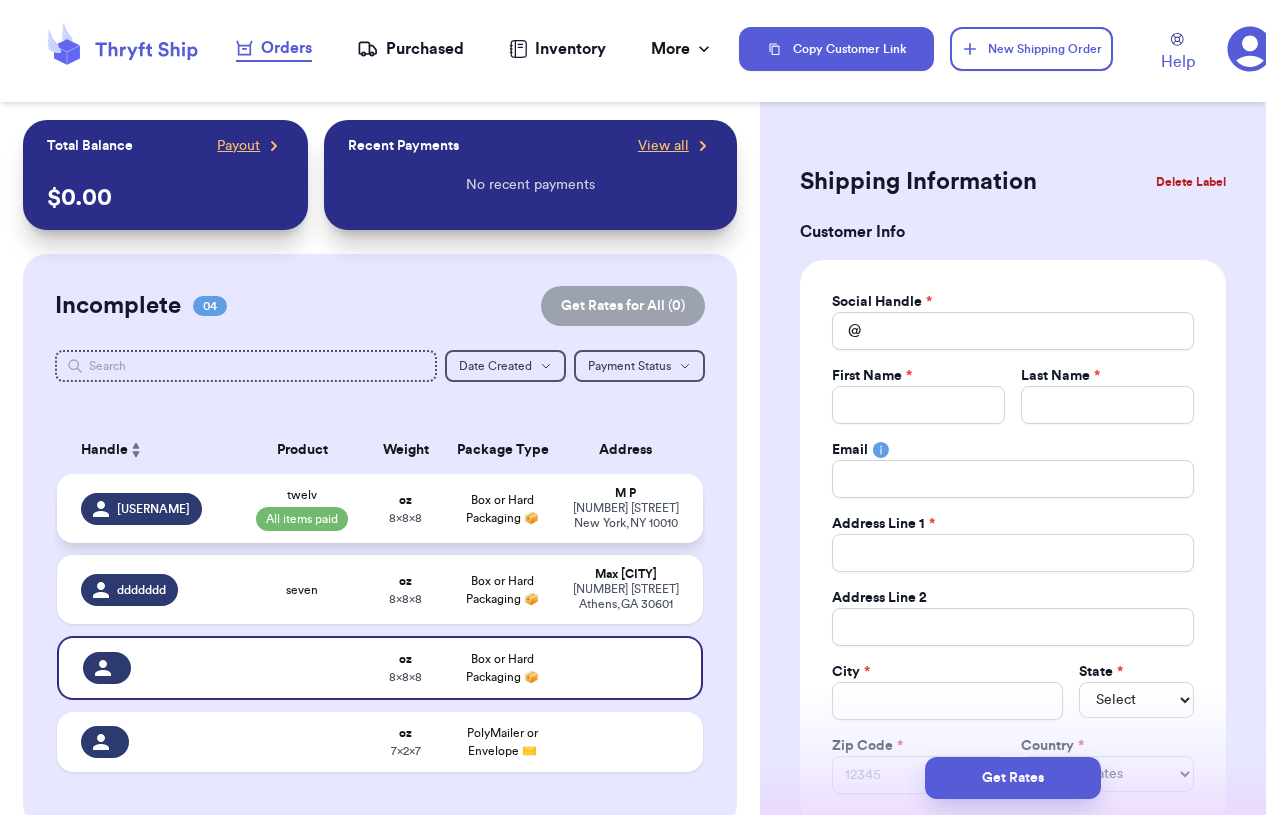 click on "oz 8  x  8  x  8" at bounding box center (406, 508) 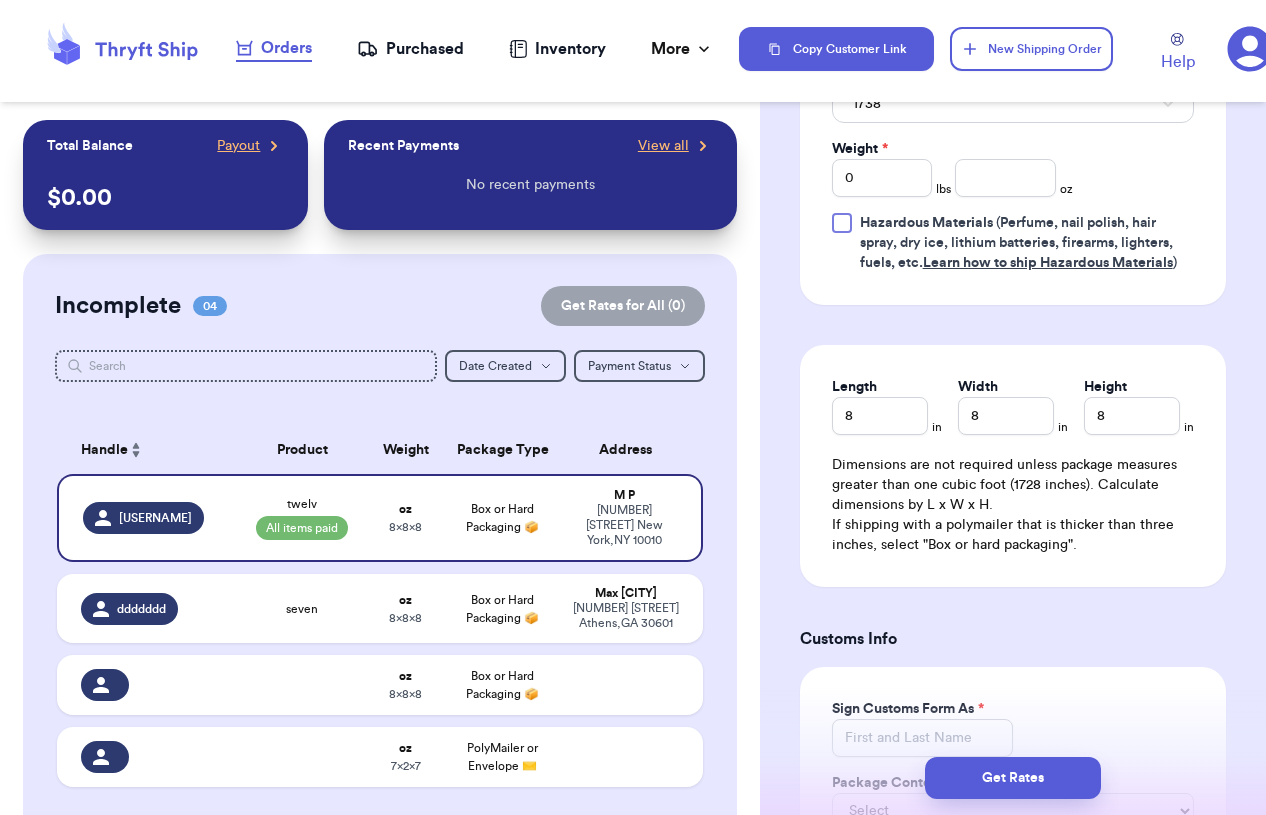 scroll, scrollTop: 1920, scrollLeft: 0, axis: vertical 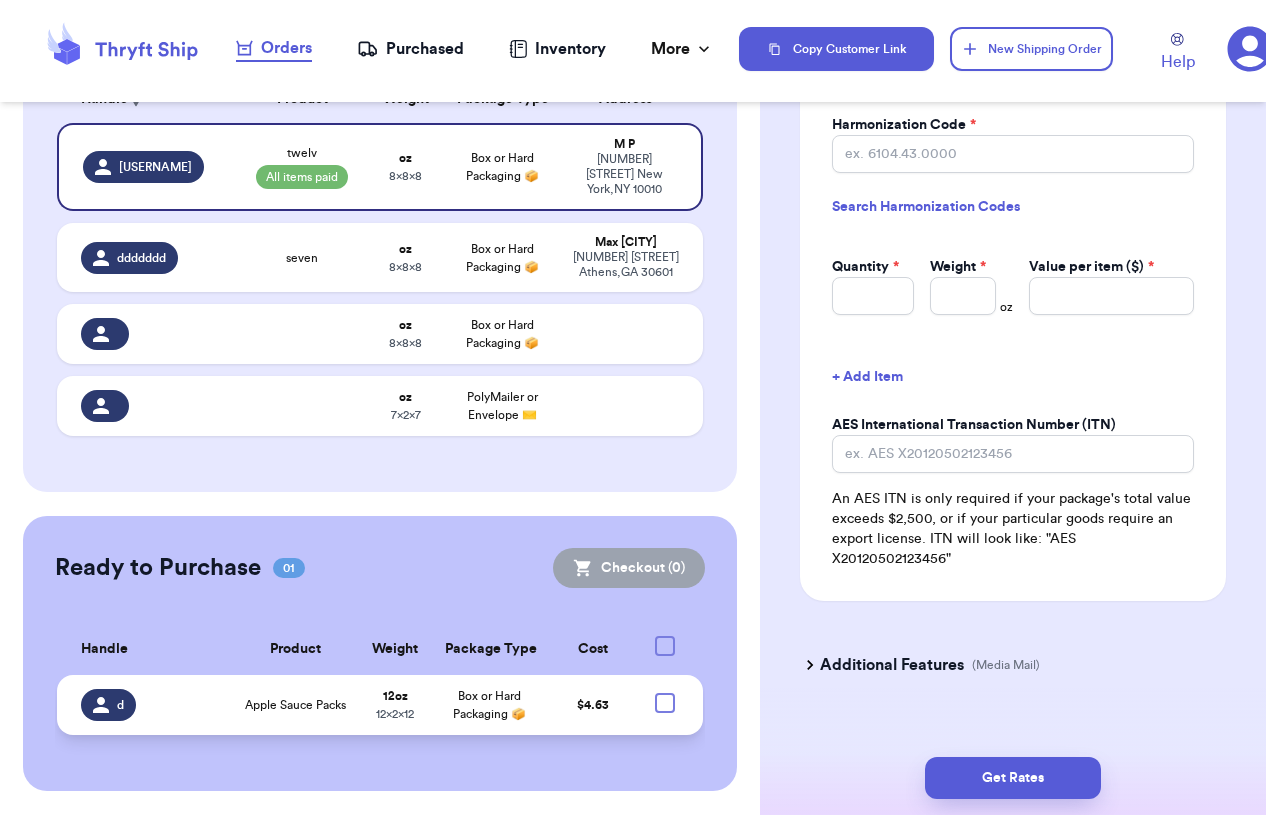 click on "12  oz 12  x  2  x  12" at bounding box center (395, 705) 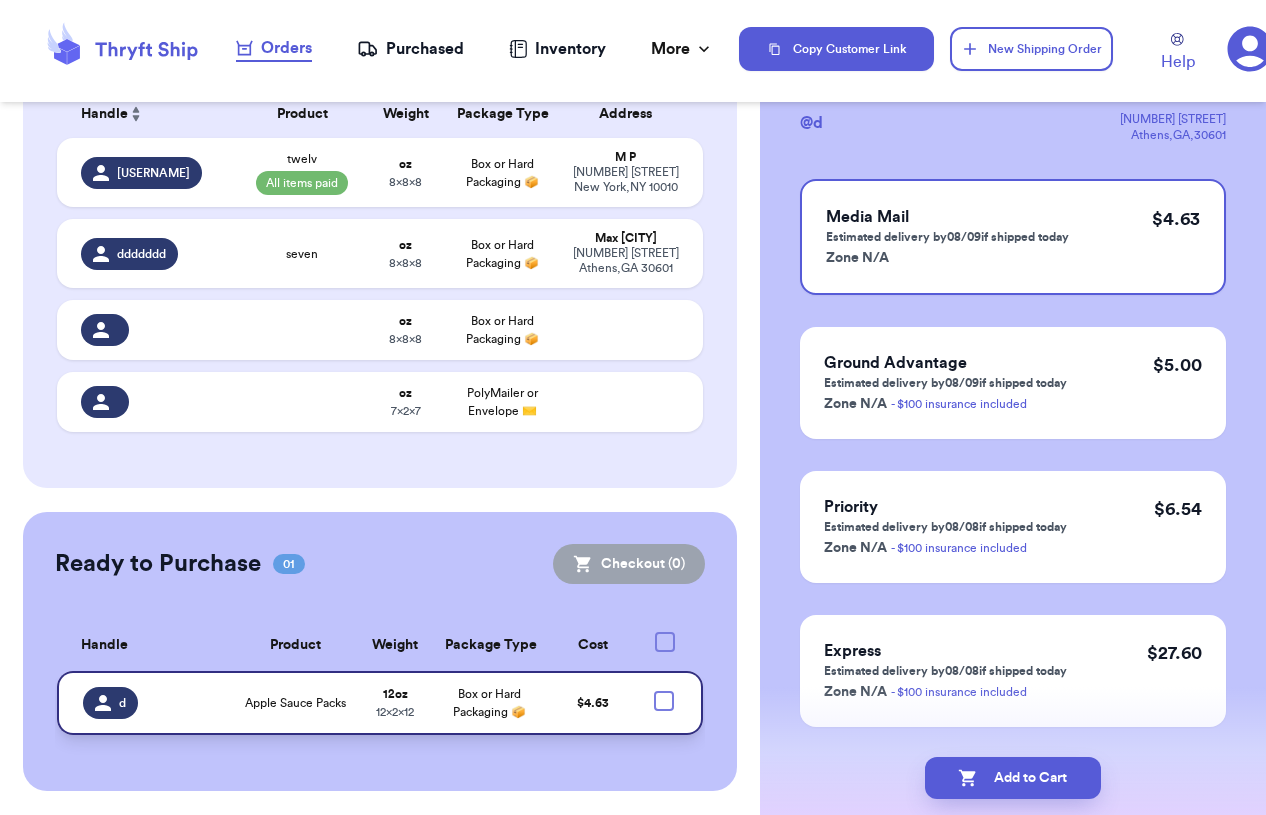 scroll, scrollTop: 193, scrollLeft: 0, axis: vertical 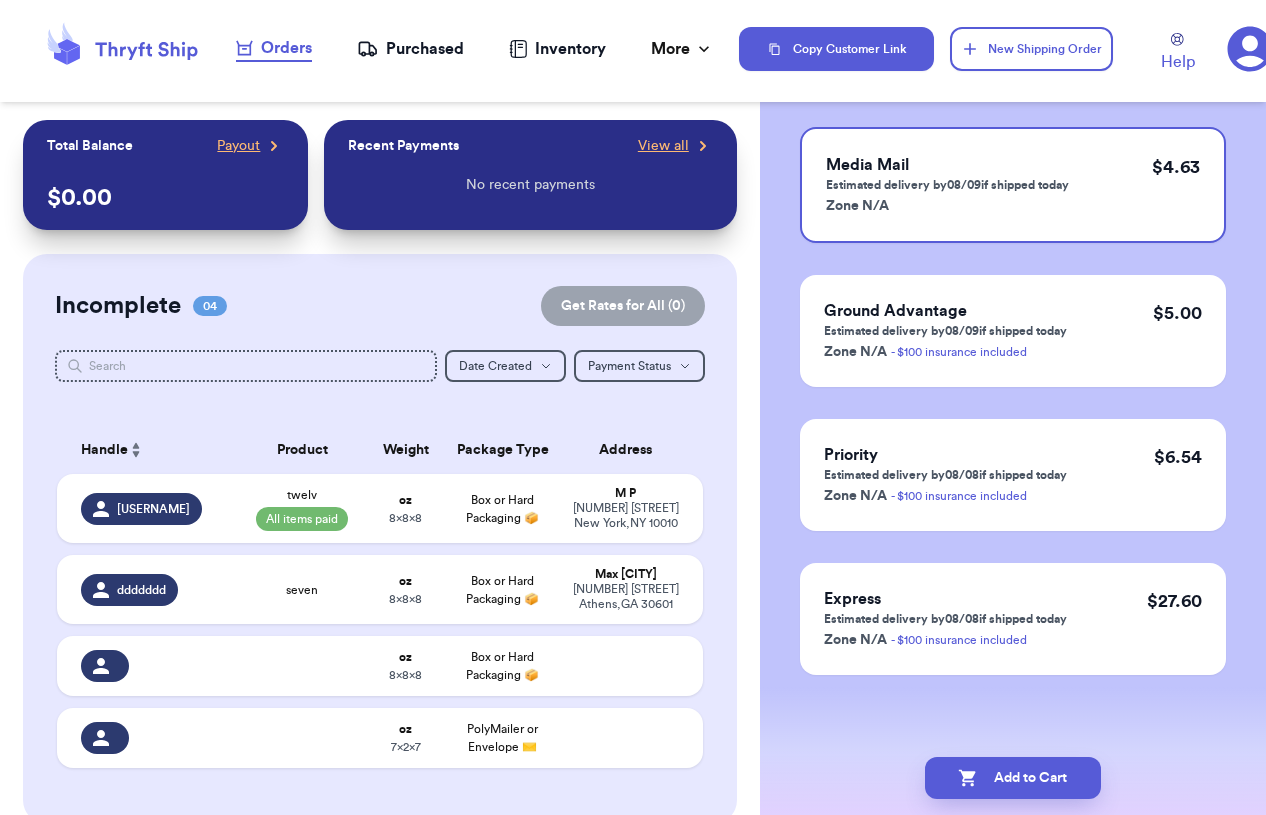 click on "Purchased" at bounding box center (410, 49) 